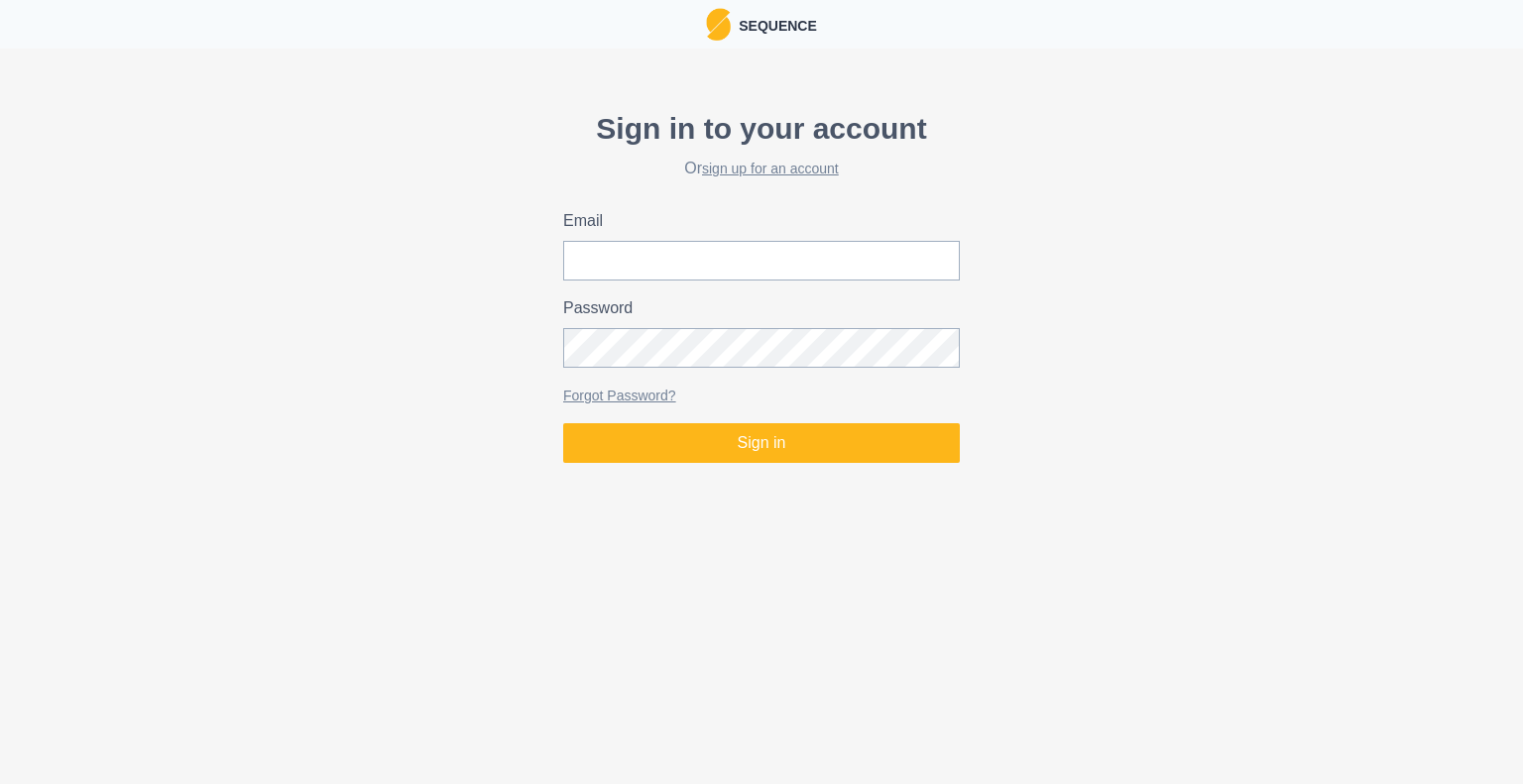 scroll, scrollTop: 0, scrollLeft: 0, axis: both 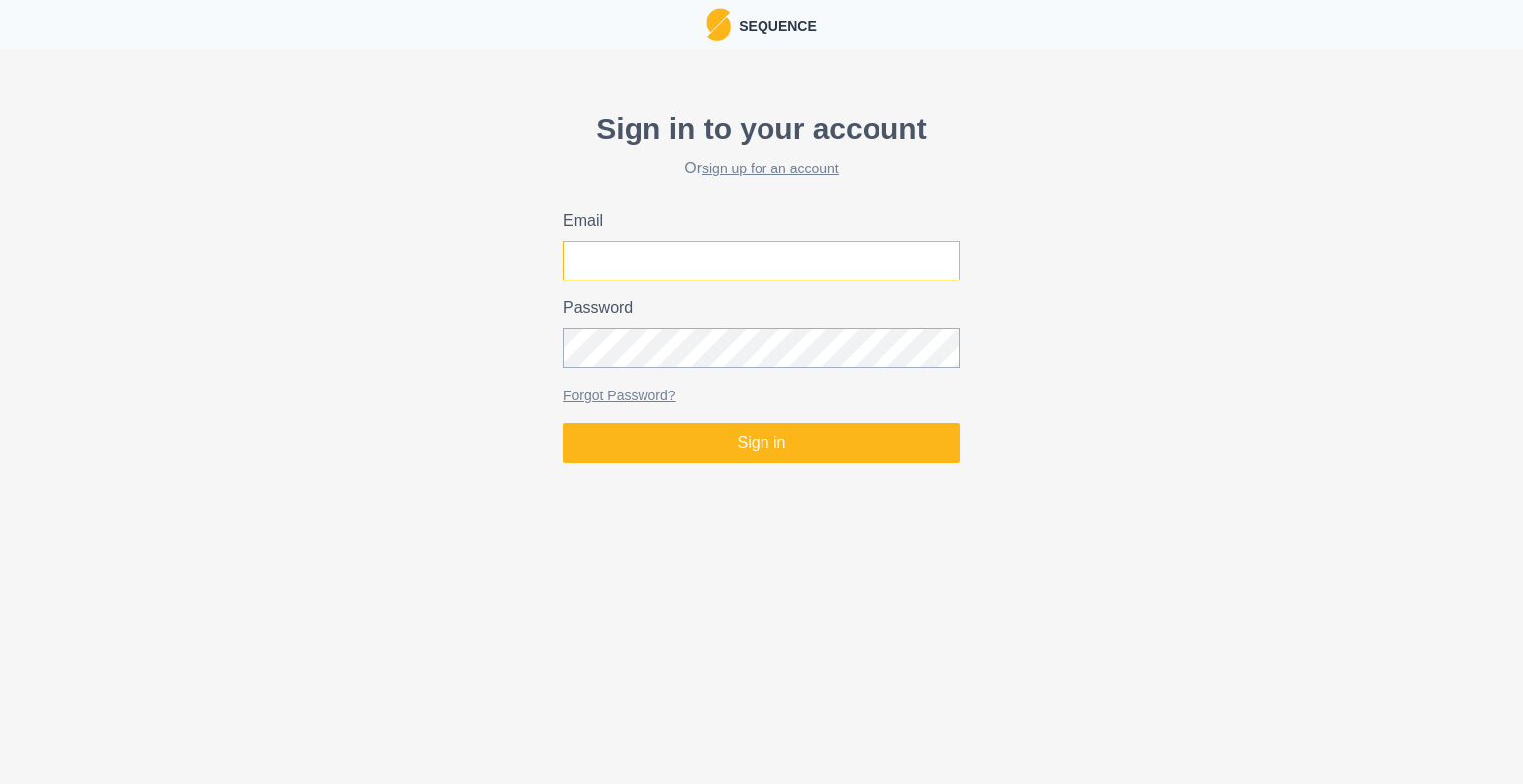 click on "Email" at bounding box center [762, 261] 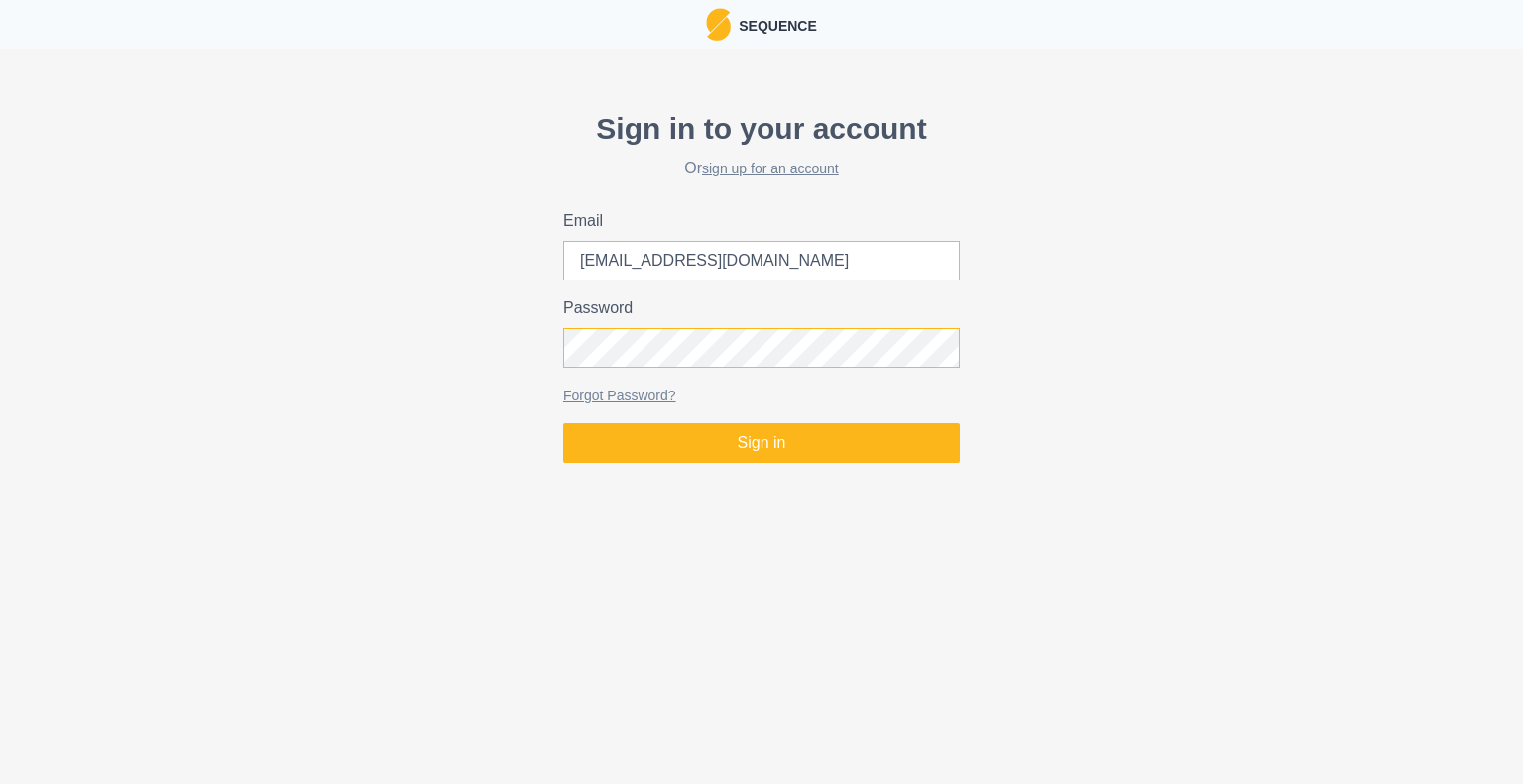 click on "Sign in" at bounding box center [762, 443] 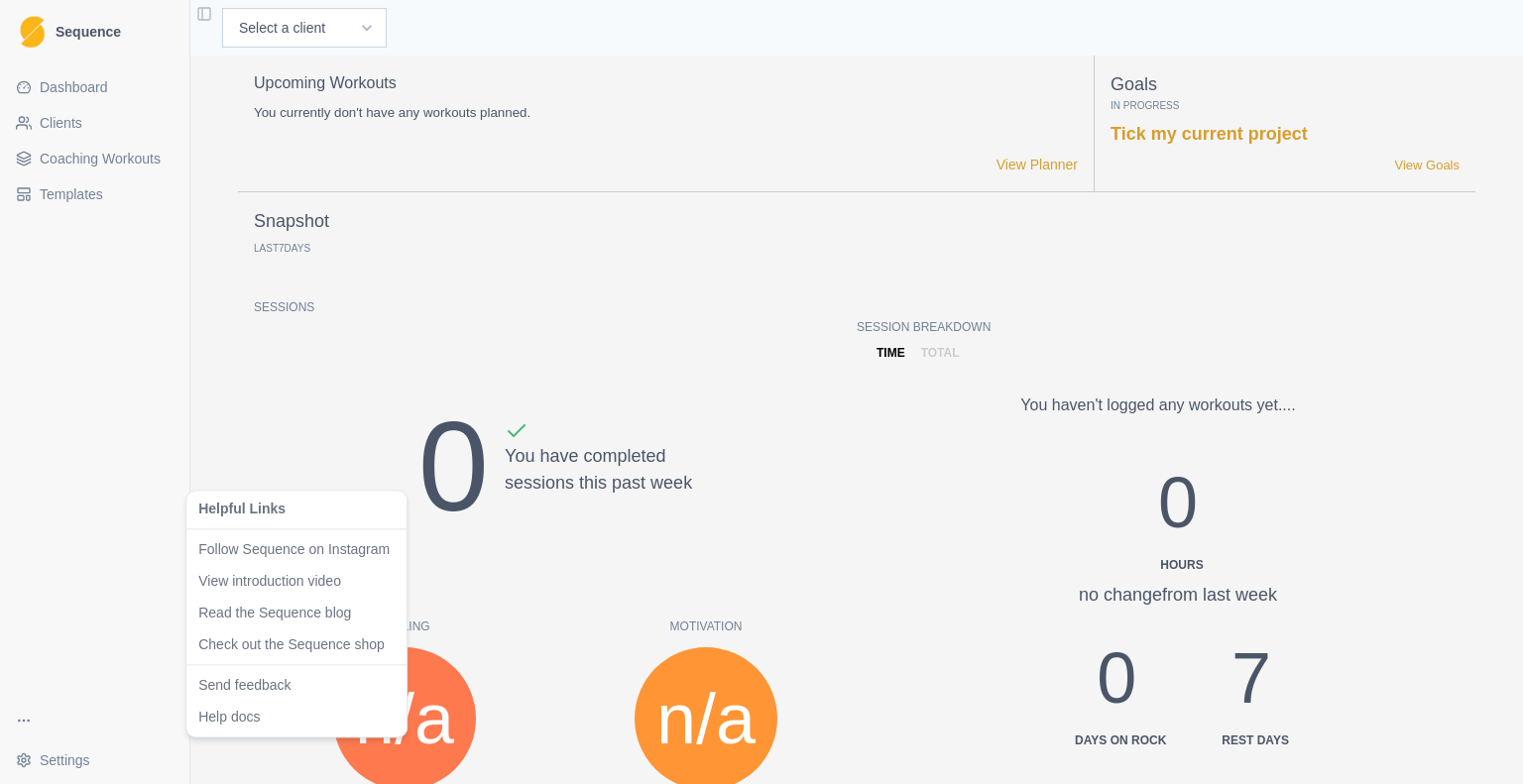 click on "Sequence Dashboard Clients Coaching Workouts Templates Settings Toggle Sidebar Select a client [PERSON_NAME] Upcoming Workouts You currently don't have any workouts planned. View Planner Goals In Progress Tick my current project View Goals Snapshot Last  7  Days Sessions 0 You have completed     sessions this past week Feeling n/a Felt Score n/a  from last week Motivation n/a Motivation Score n/a  from last week Performance n/a Performance Score n/a  from last week RPE n/a RPE Score n/a  from last week Session Breakdown time total You haven't logged any workouts yet.... 0 Hours no change  from last week 0 Days on Rock 7 Rest days Recent Milestones 4 weeks after using Sequence View Milestones Recent Notes Started using Sequence View Notes heroku-24
Helpful Links Follow Sequence on Instagram View introduction video Read the Sequence blog Check out the Sequence shop Send feedback Help docs" at bounding box center (762, 392) 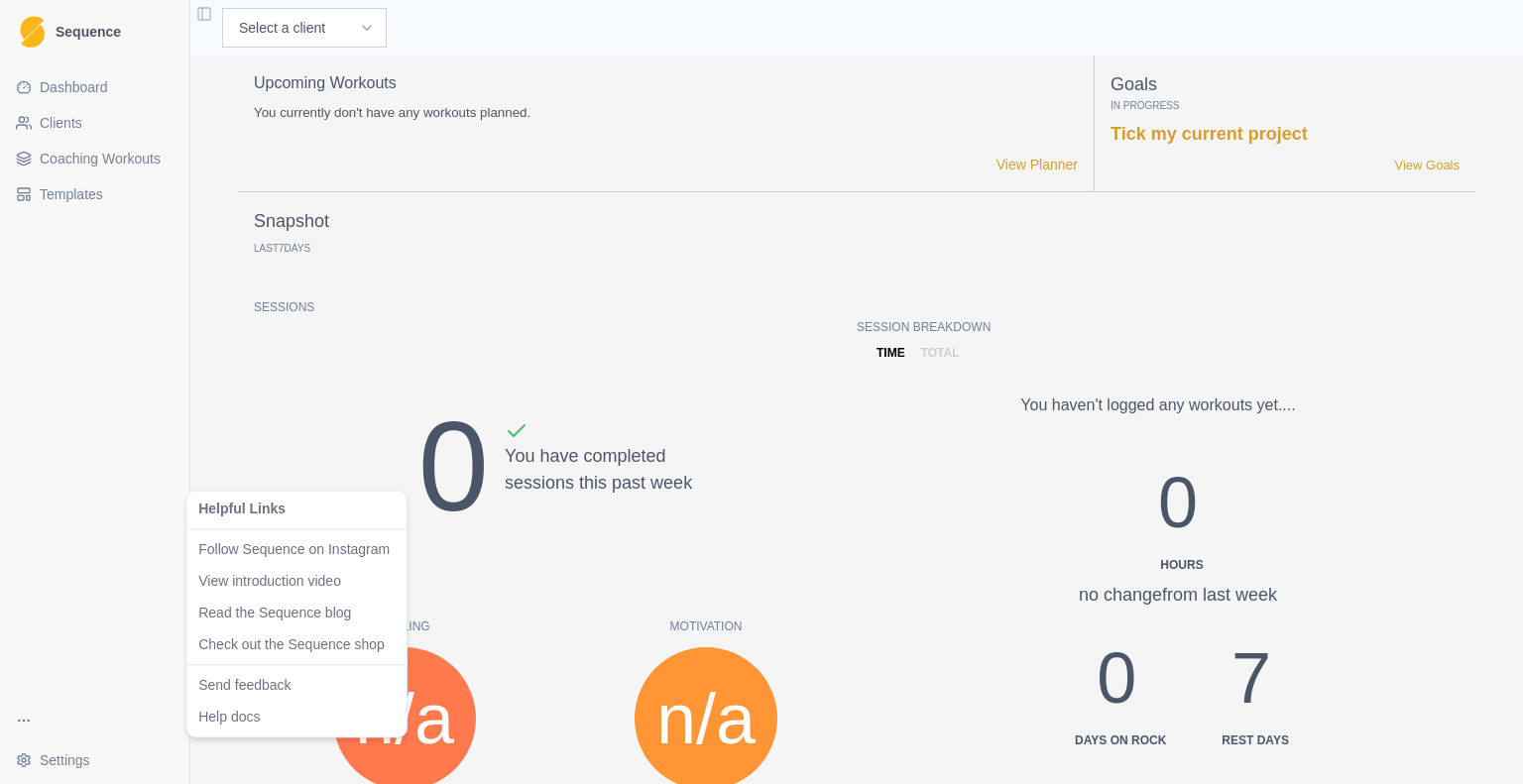 click on "Sequence Dashboard Clients Coaching Workouts Templates Settings Toggle Sidebar Select a client [PERSON_NAME] Upcoming Workouts You currently don't have any workouts planned. View Planner Goals In Progress Tick my current project View Goals Snapshot Last  7  Days Sessions 0 You have completed     sessions this past week Feeling n/a Felt Score n/a  from last week Motivation n/a Motivation Score n/a  from last week Performance n/a Performance Score n/a  from last week RPE n/a RPE Score n/a  from last week Session Breakdown time total You haven't logged any workouts yet.... 0 Hours no change  from last week 0 Days on Rock 7 Rest days Recent Milestones 4 weeks after using Sequence View Milestones Recent Notes Started using Sequence View Notes heroku-24
Helpful Links Follow Sequence on Instagram View introduction video Read the Sequence blog Check out the Sequence shop Send feedback Help docs Extras Extras" at bounding box center (762, 392) 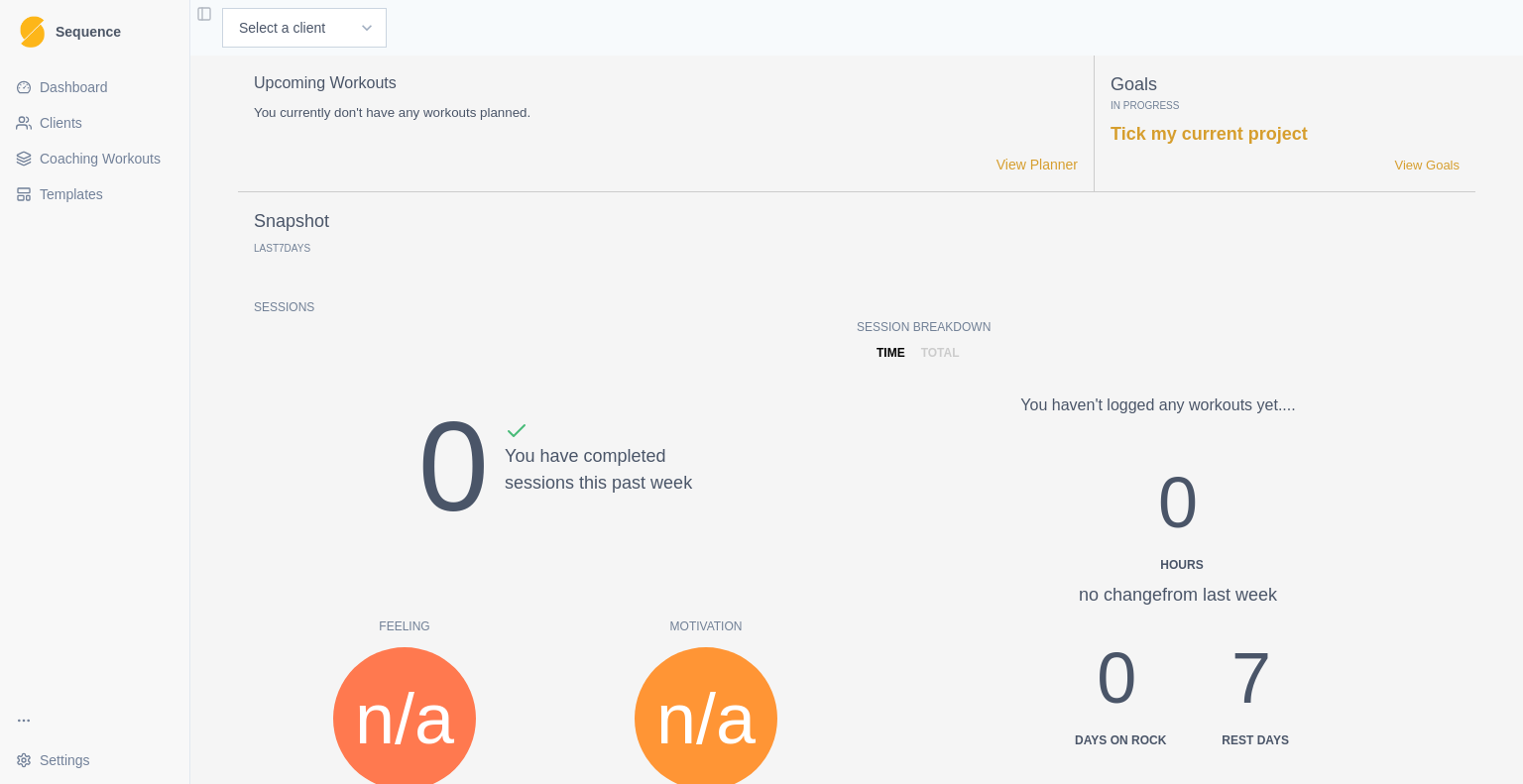 click on "Sequence Dashboard Clients Coaching Workouts Templates Settings Toggle Sidebar Select a client [PERSON_NAME] Upcoming Workouts You currently don't have any workouts planned. View Planner Goals In Progress Tick my current project View Goals Snapshot Last  7  Days Sessions 0 You have completed     sessions this past week Feeling n/a Felt Score n/a  from last week Motivation n/a Motivation Score n/a  from last week Performance n/a Performance Score n/a  from last week RPE n/a RPE Score n/a  from last week Session Breakdown time total You haven't logged any workouts yet.... 0 Hours no change  from last week 0 Days on Rock 7 Rest days Recent Milestones 4 weeks after using Sequence View Milestones Recent Notes Started using Sequence View Notes heroku-24
Settings Settings" at bounding box center (762, 392) 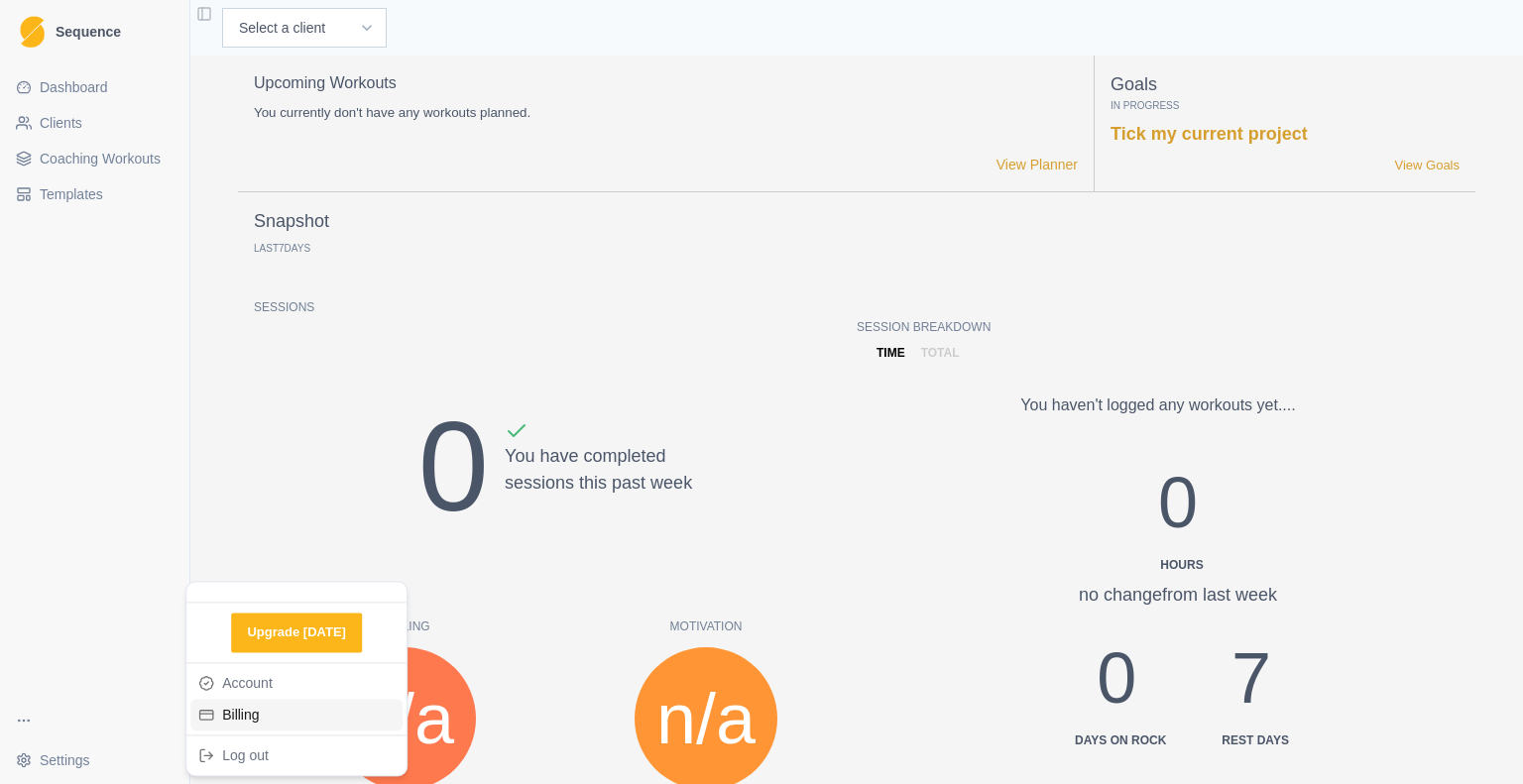 click on "Billing" at bounding box center [296, 715] 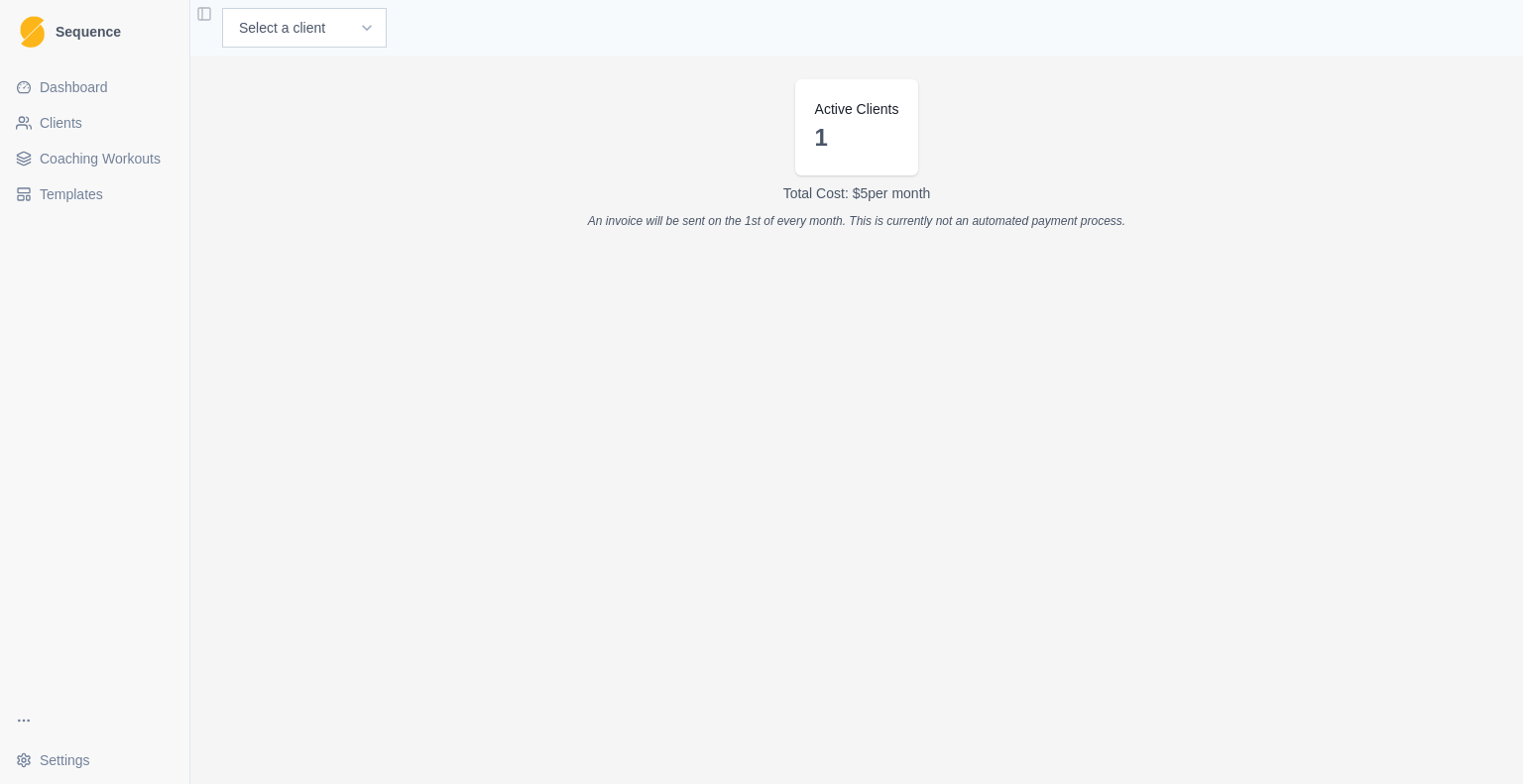 click on "Dashboard" at bounding box center [73, 87] 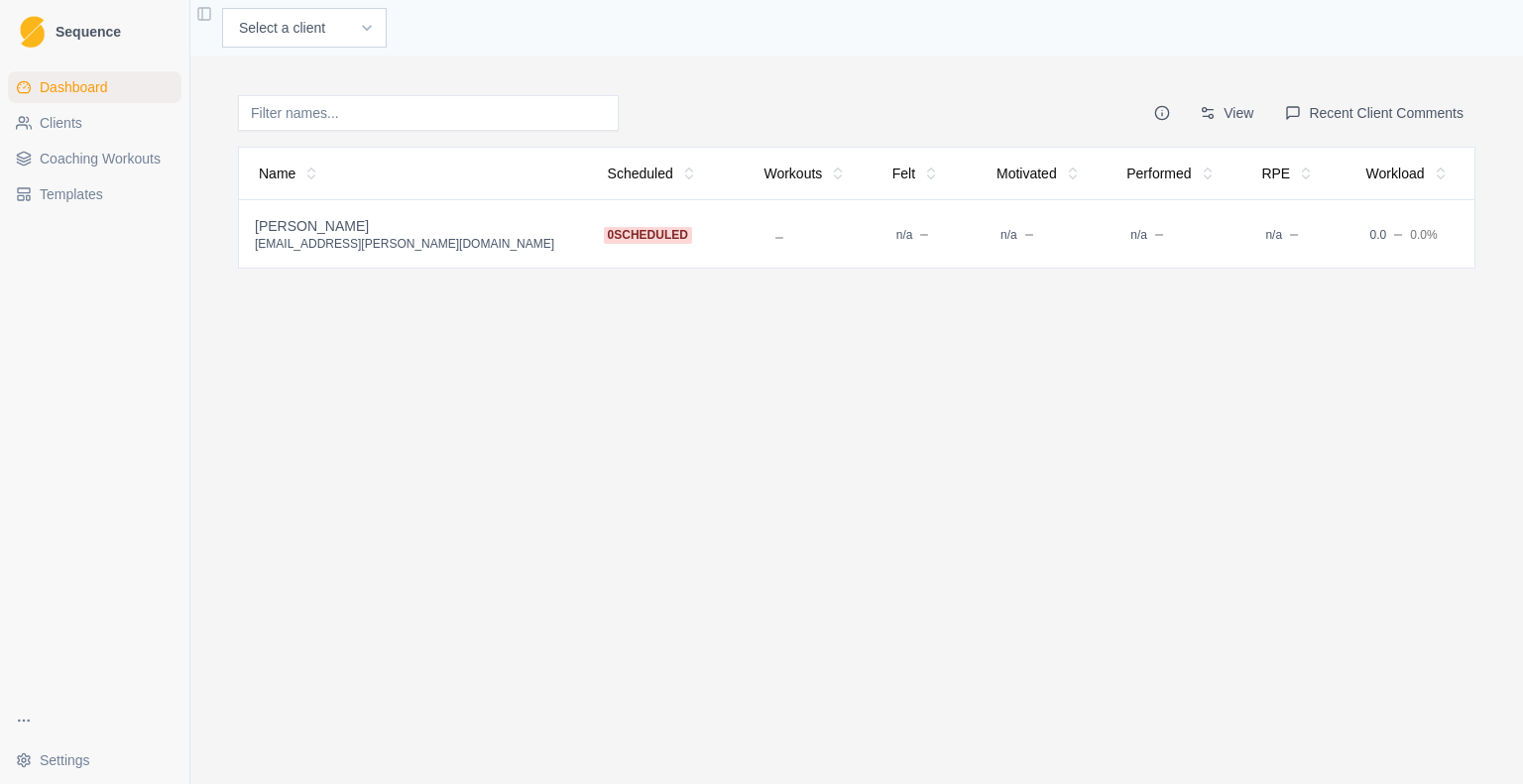click on "Sequence Dashboard Clients Coaching Workouts Templates Settings Toggle Sidebar Select a client [PERSON_NAME] View Recent Client Comments Name Scheduled Workouts Felt Motivated Performed RPE Workload [PERSON_NAME] [PERSON_NAME][EMAIL_ADDRESS][PERSON_NAME][DOMAIN_NAME] 0  scheduled n/a n/a n/a n/a 0.0 0.0%
Settings Settings" at bounding box center [762, 392] 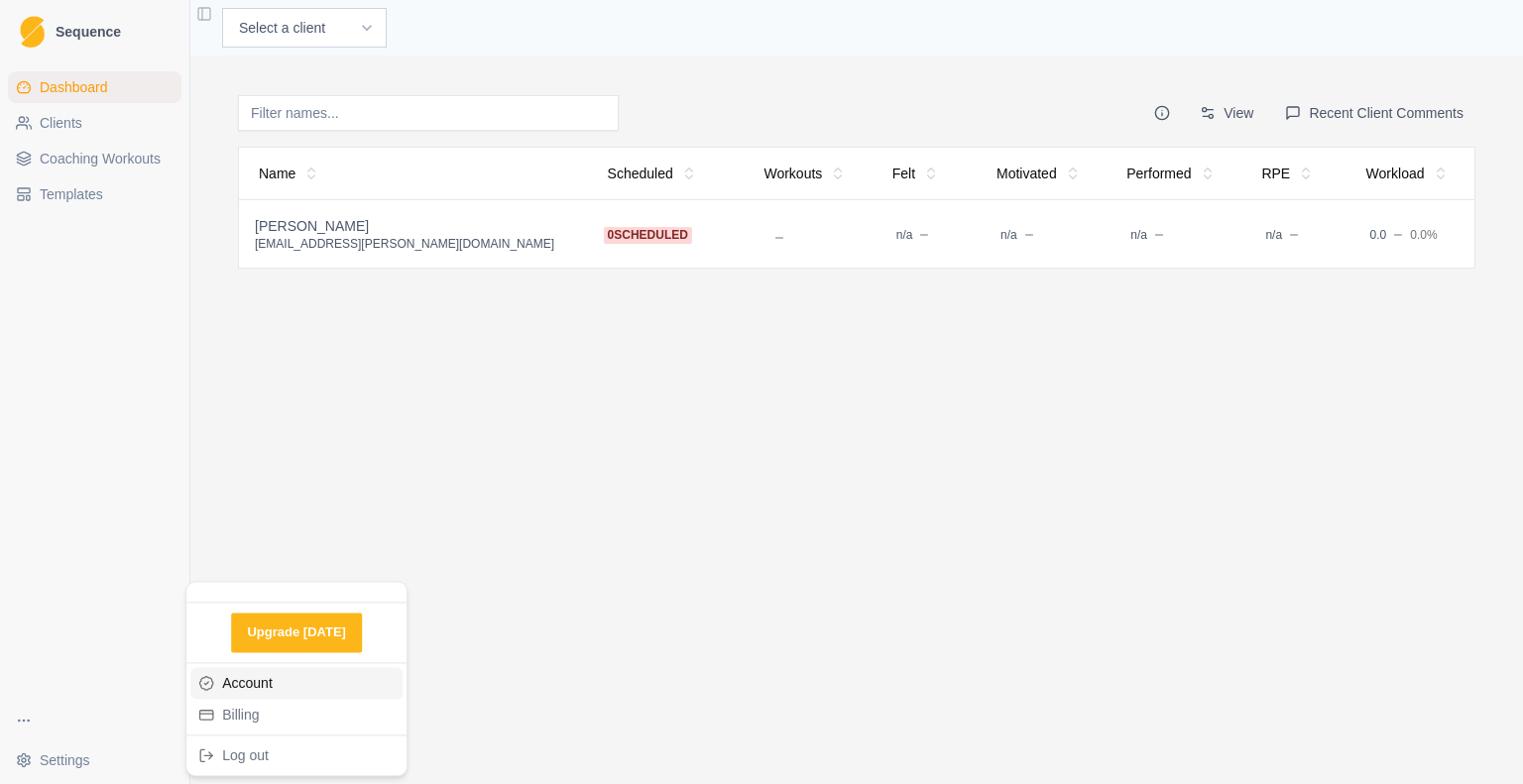 click on "Account" at bounding box center (296, 683) 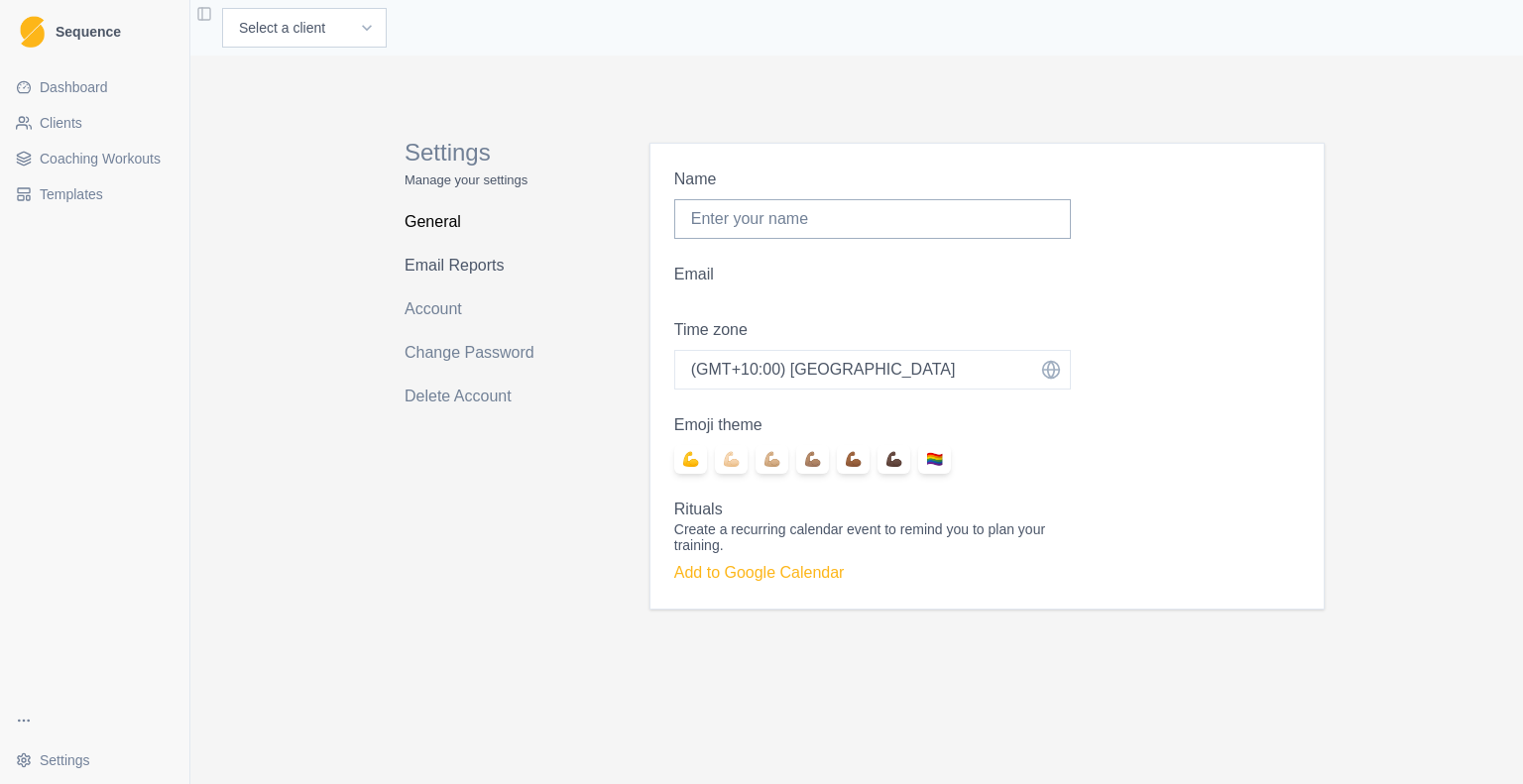 click on "Email Reports" at bounding box center (483, 266) 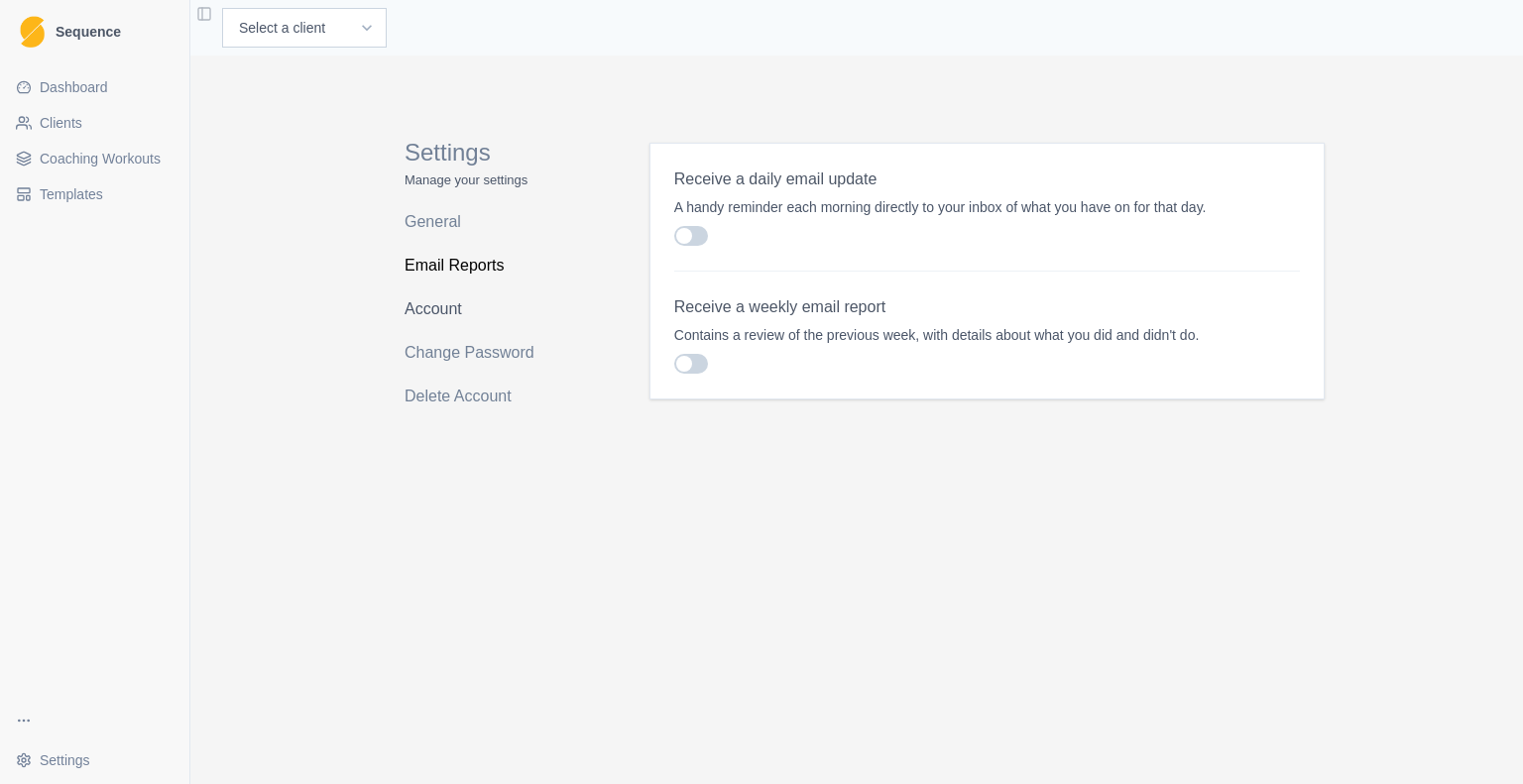 click on "Account" at bounding box center [483, 309] 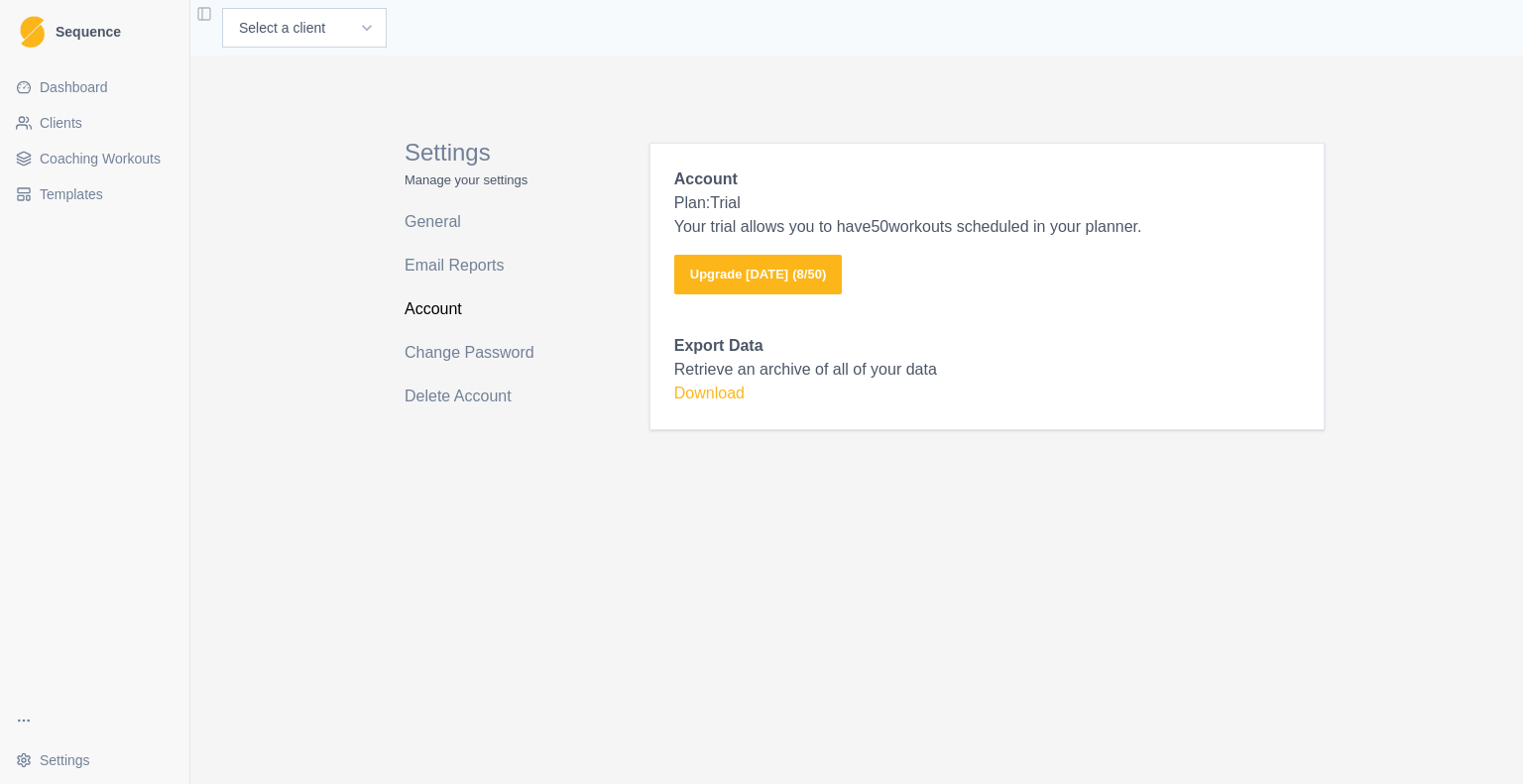 click on "Coaching Workouts" at bounding box center (100, 159) 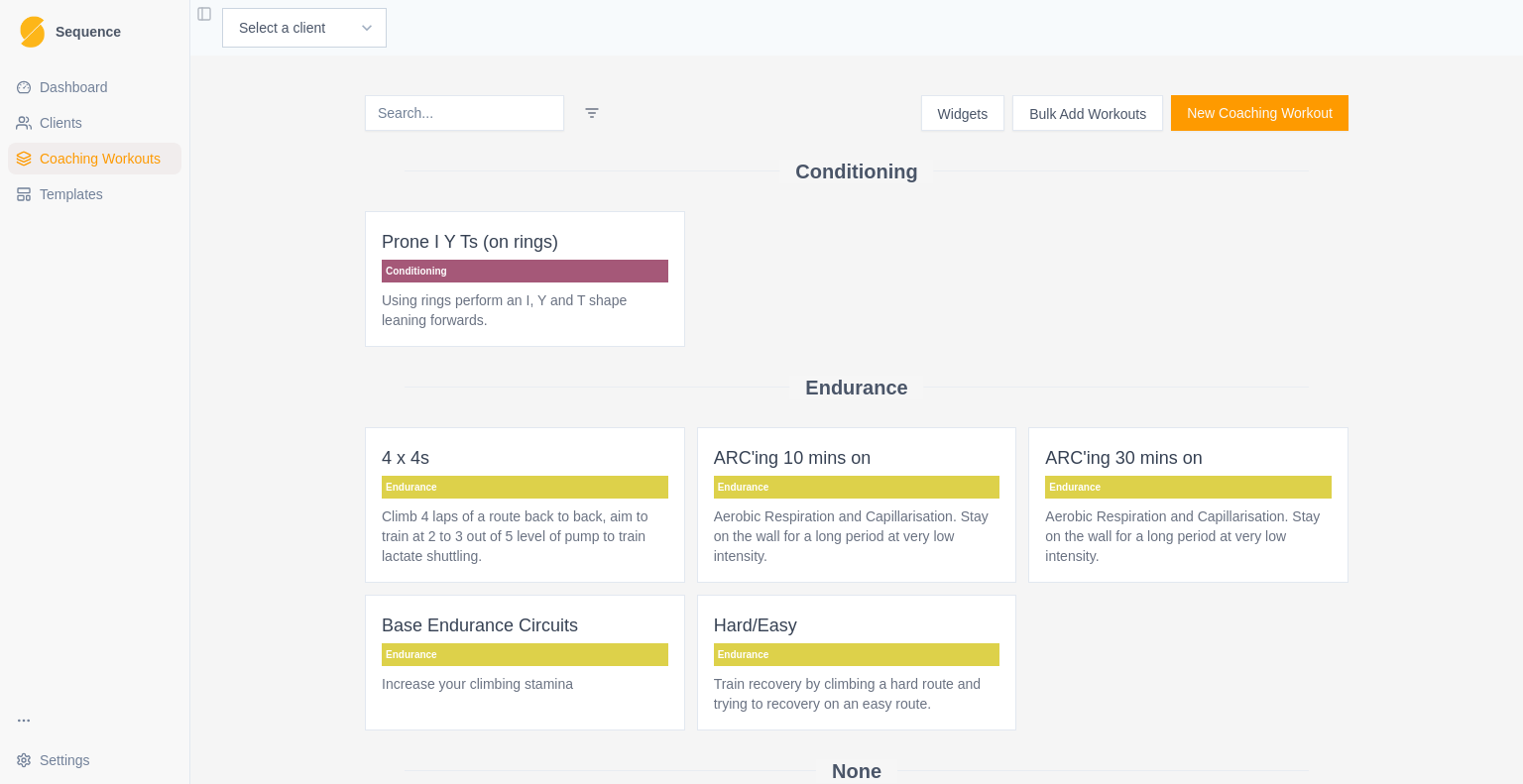 click on "Templates" at bounding box center [71, 194] 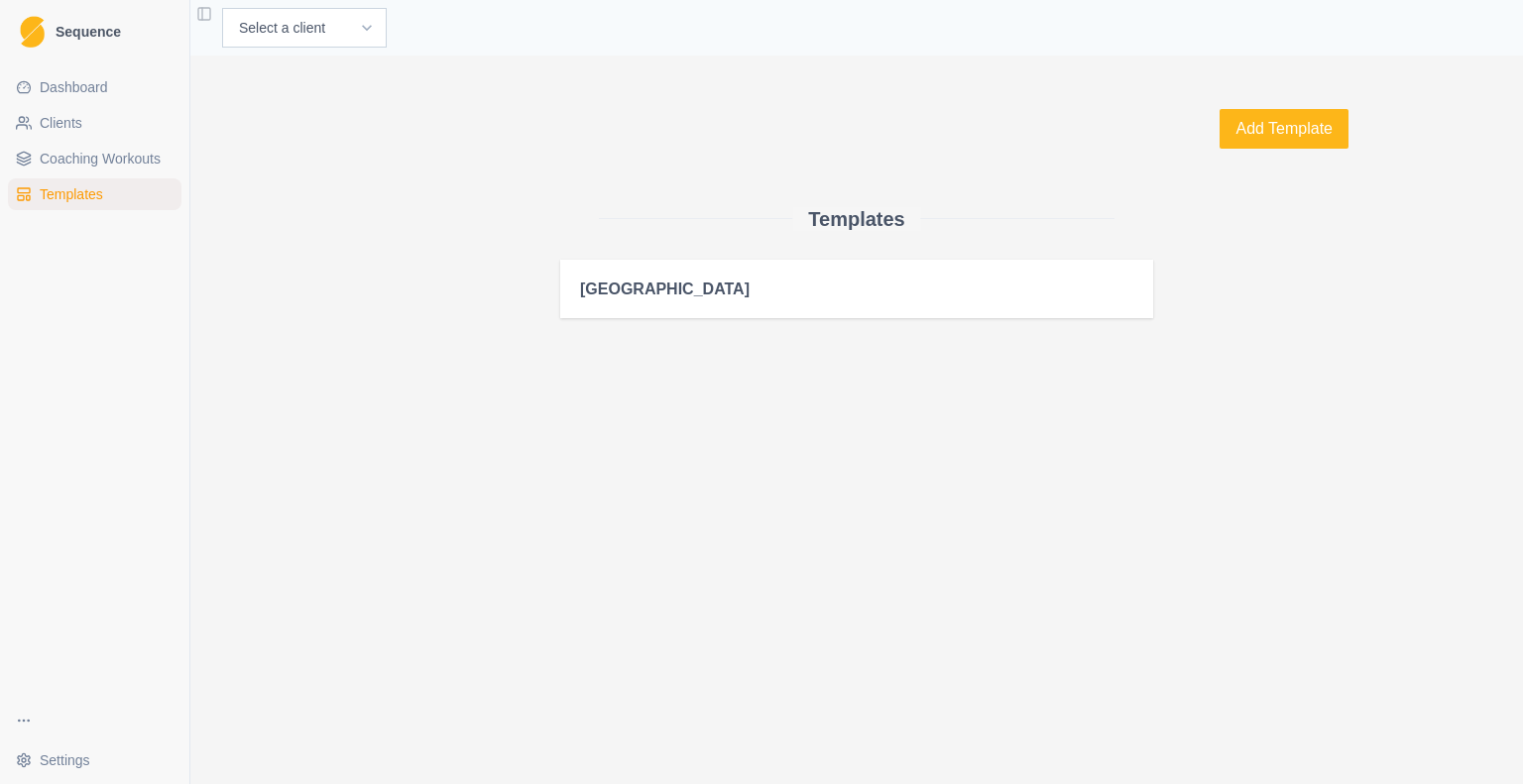 click on "Clients" at bounding box center [60, 123] 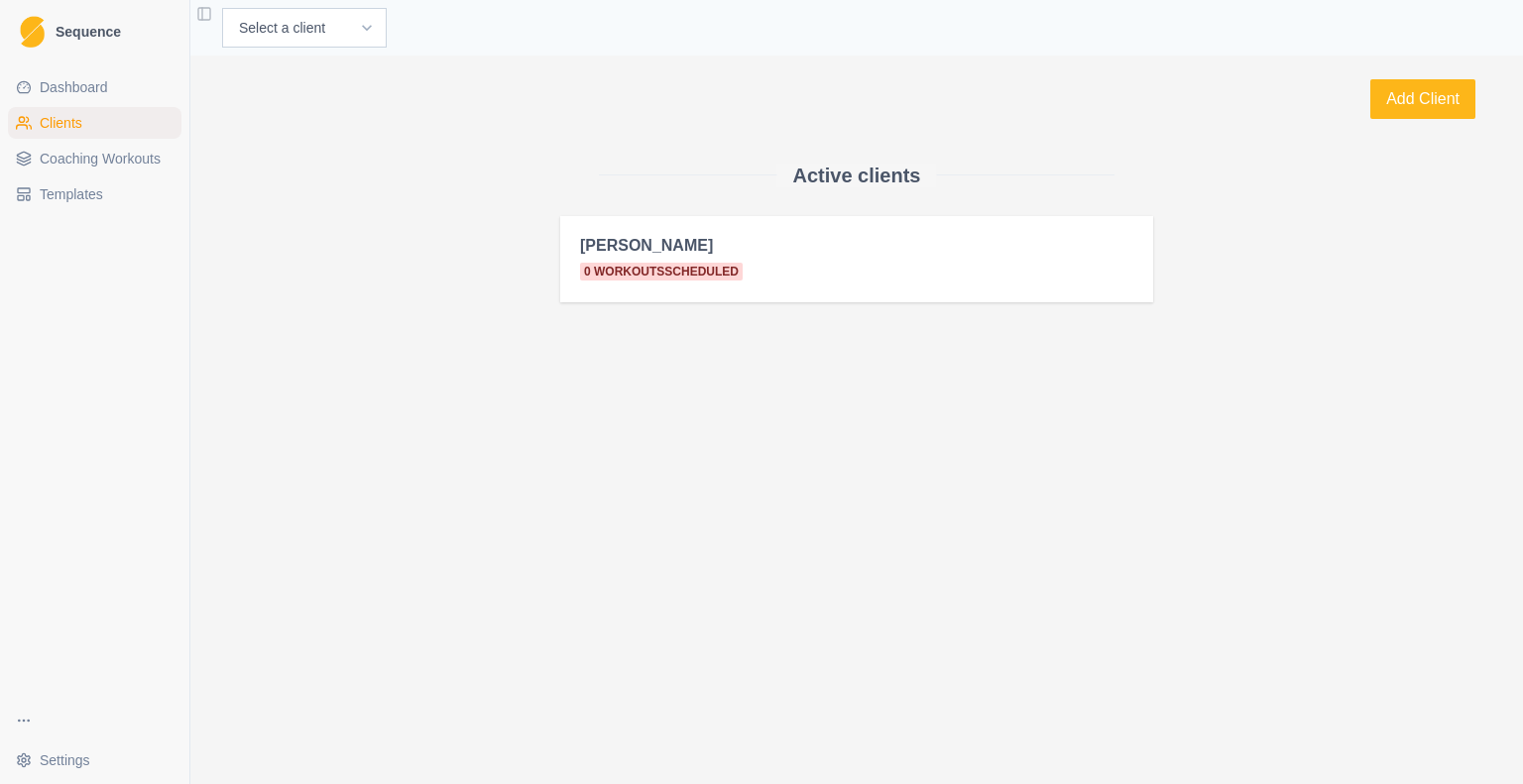 click on "Dashboard" at bounding box center (73, 87) 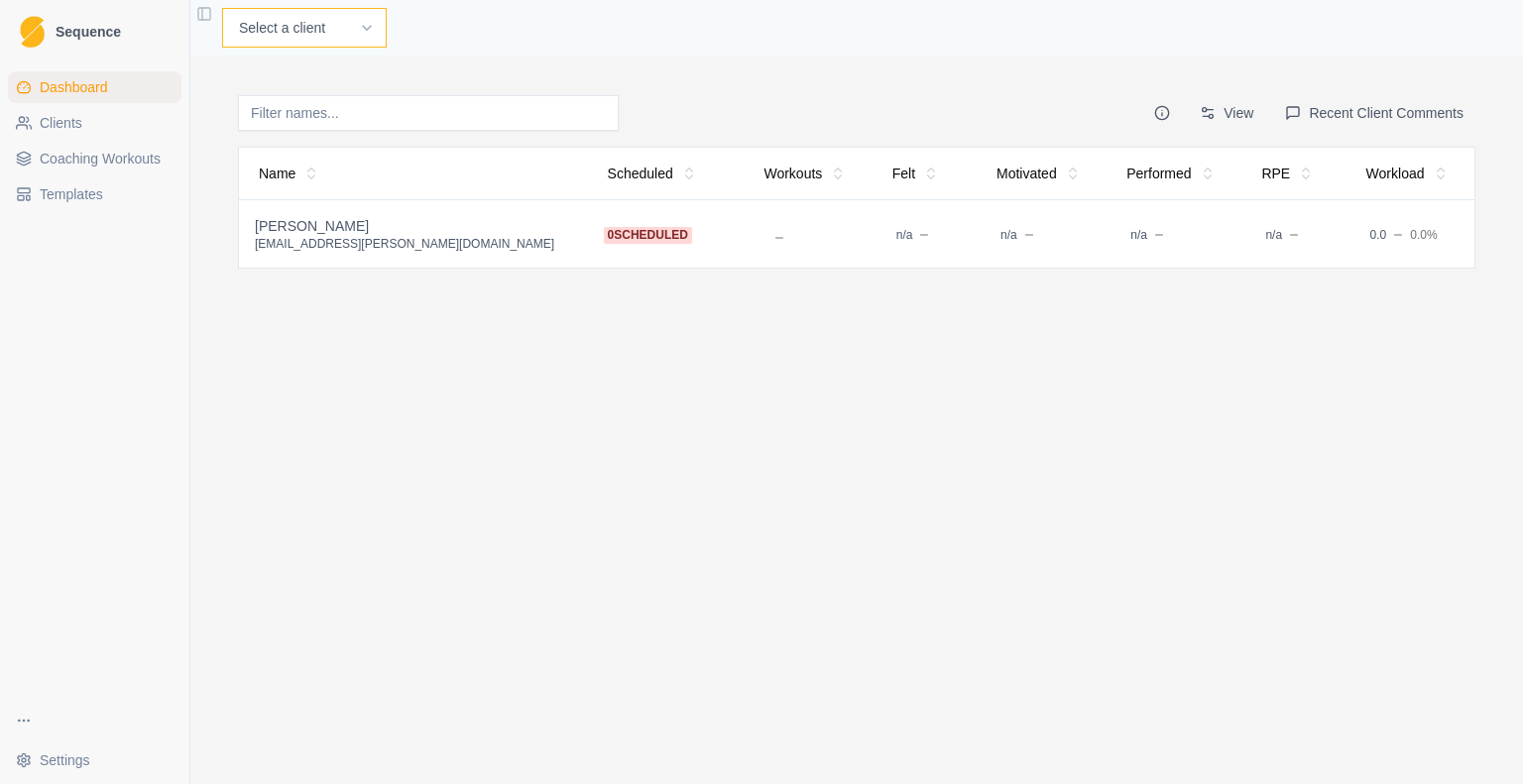 click on "Select a client [PERSON_NAME]" at bounding box center (304, 28) 